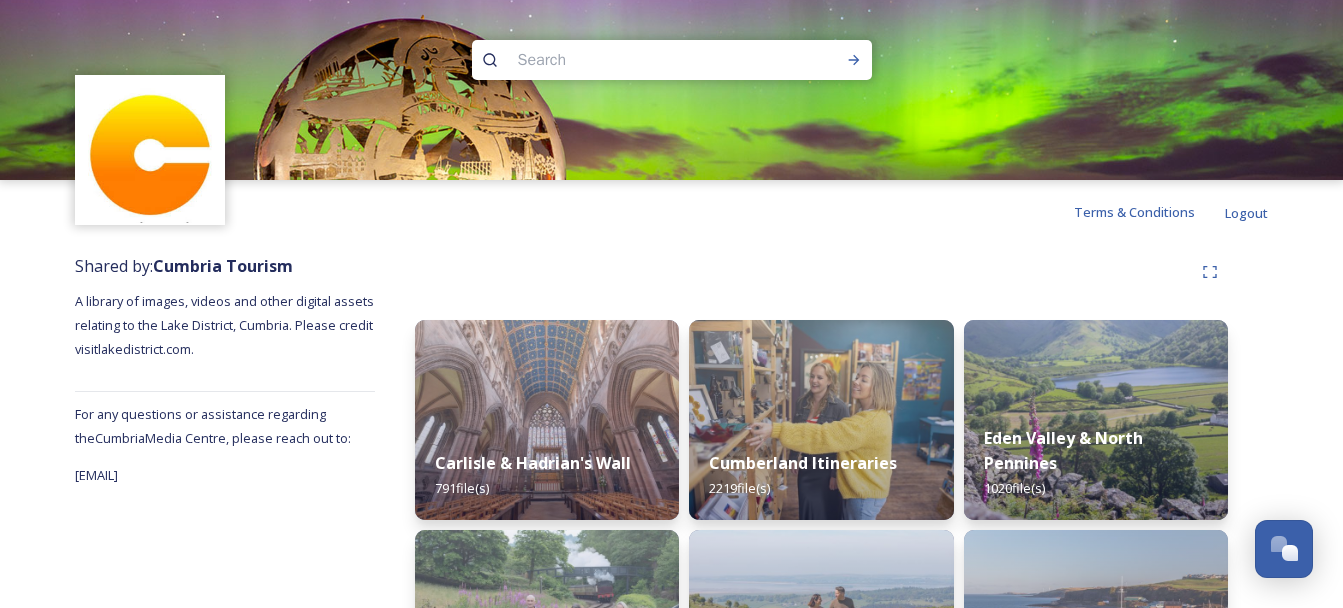 scroll, scrollTop: 0, scrollLeft: 0, axis: both 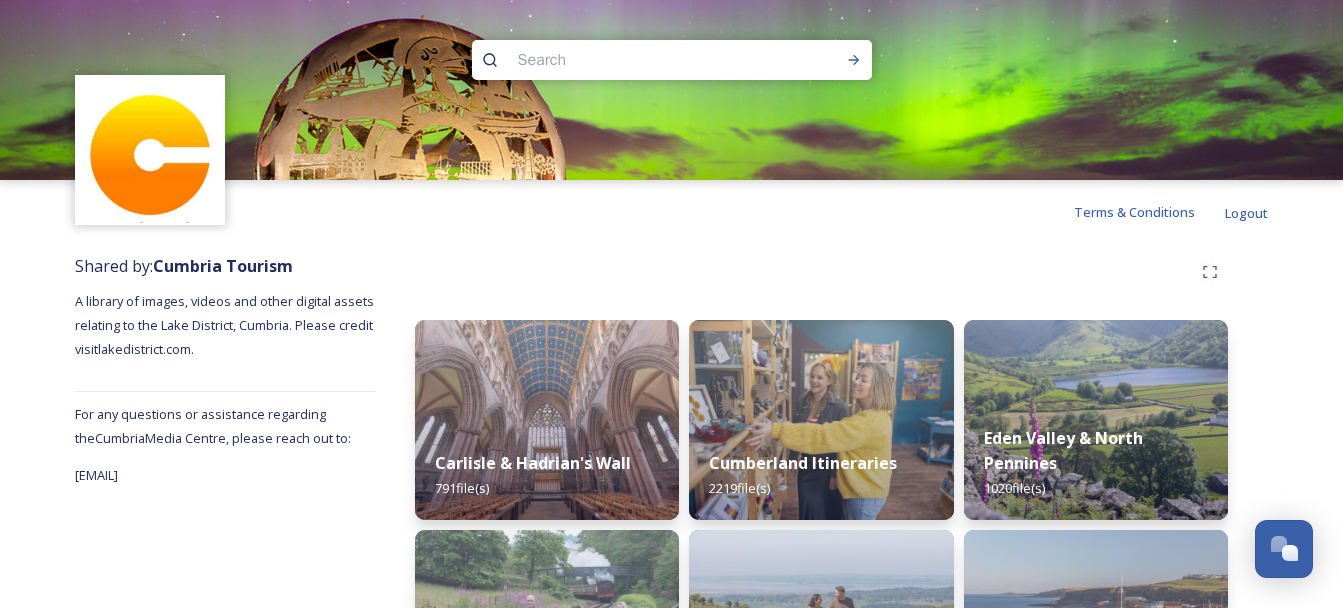 click at bounding box center (633, 60) 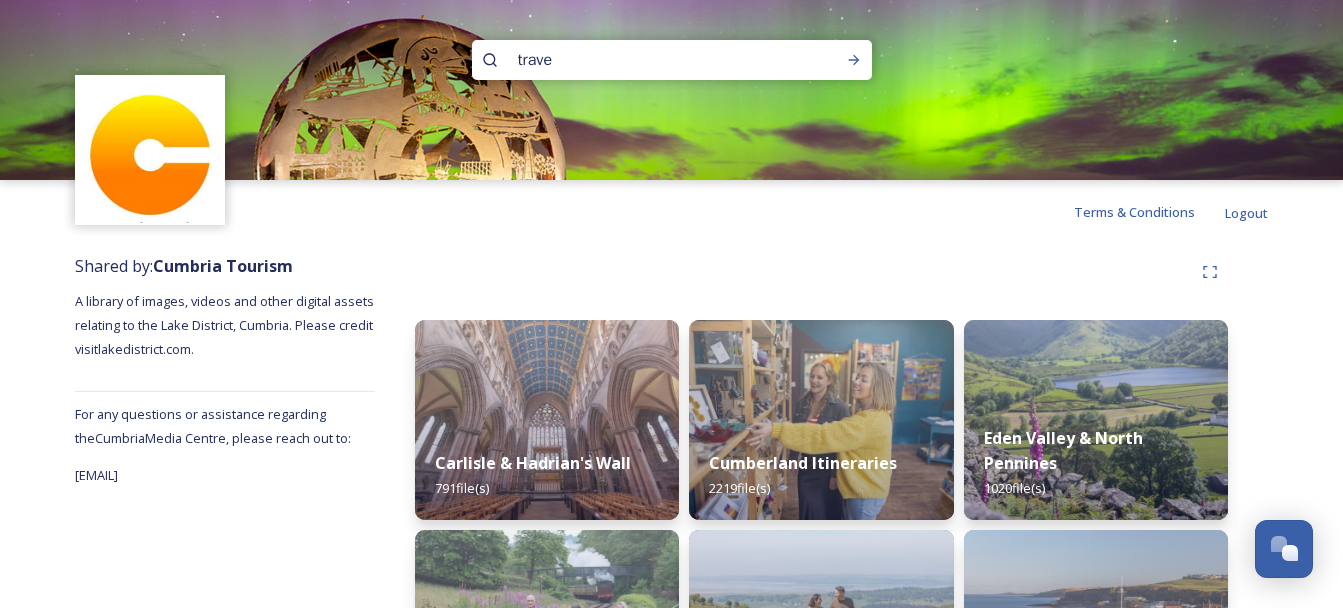 type on "travel" 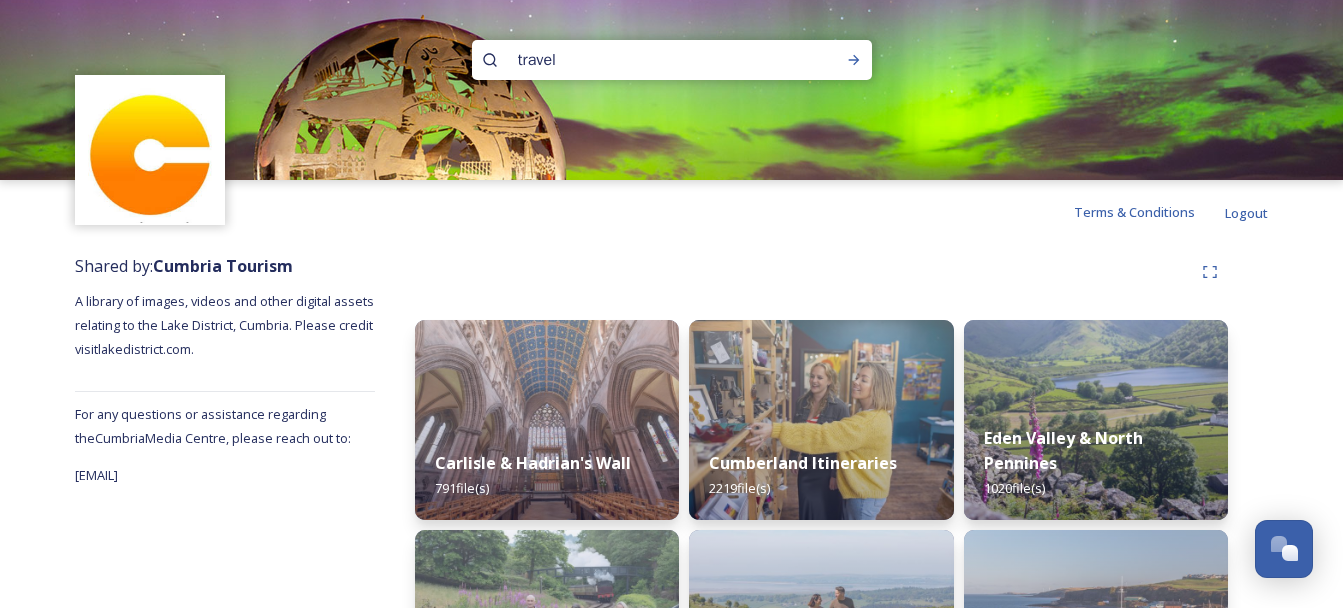 type 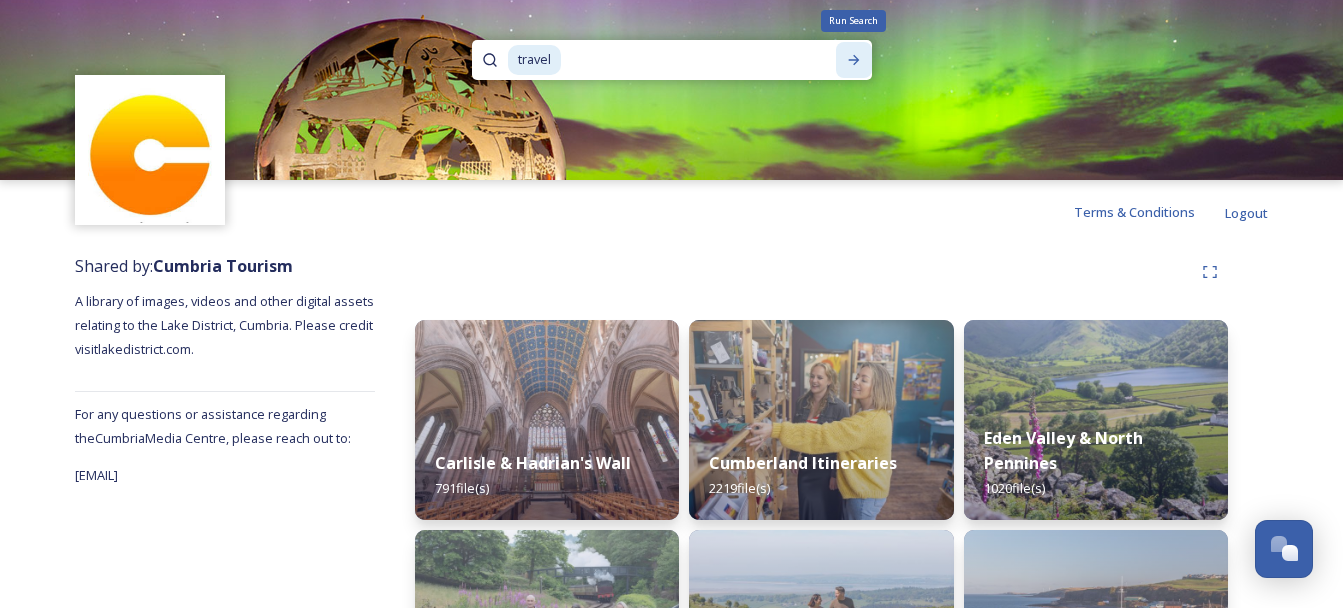 click on "Run Search" at bounding box center [854, 60] 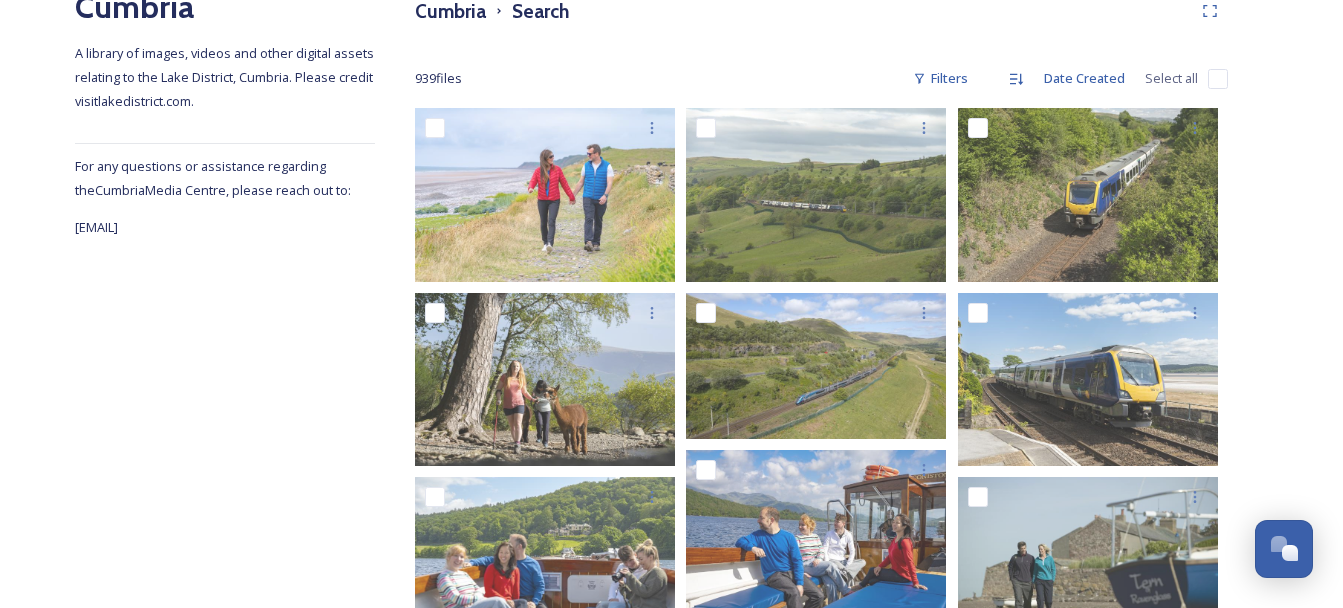 scroll, scrollTop: 271, scrollLeft: 0, axis: vertical 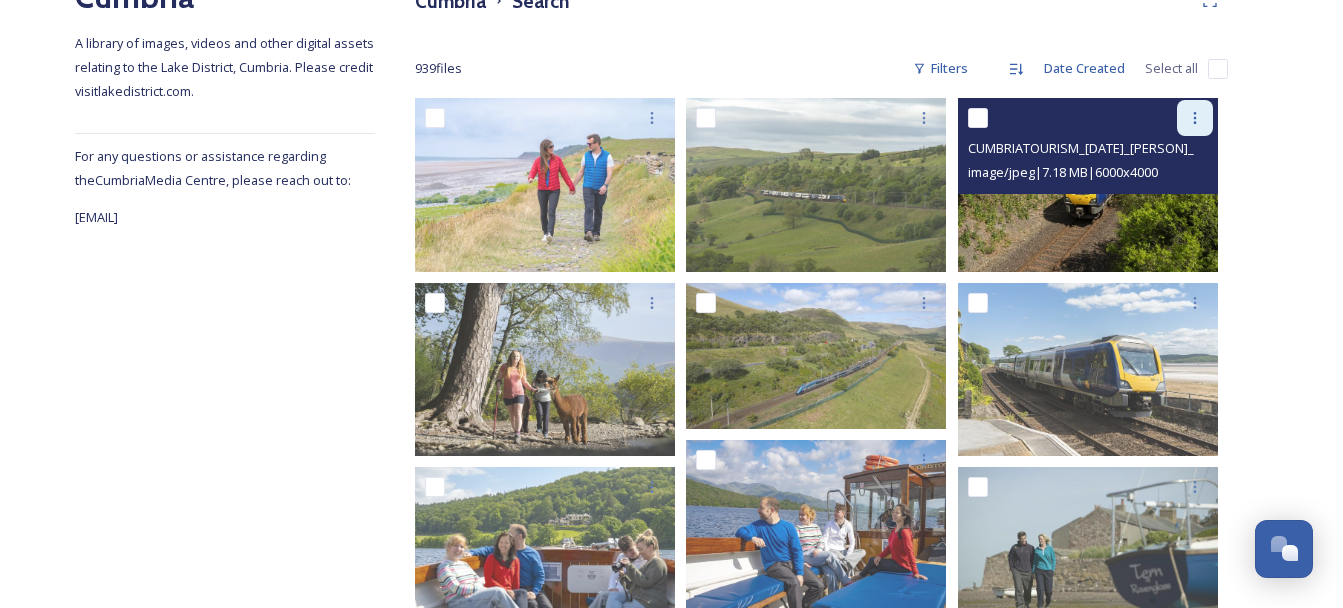click at bounding box center (1195, 118) 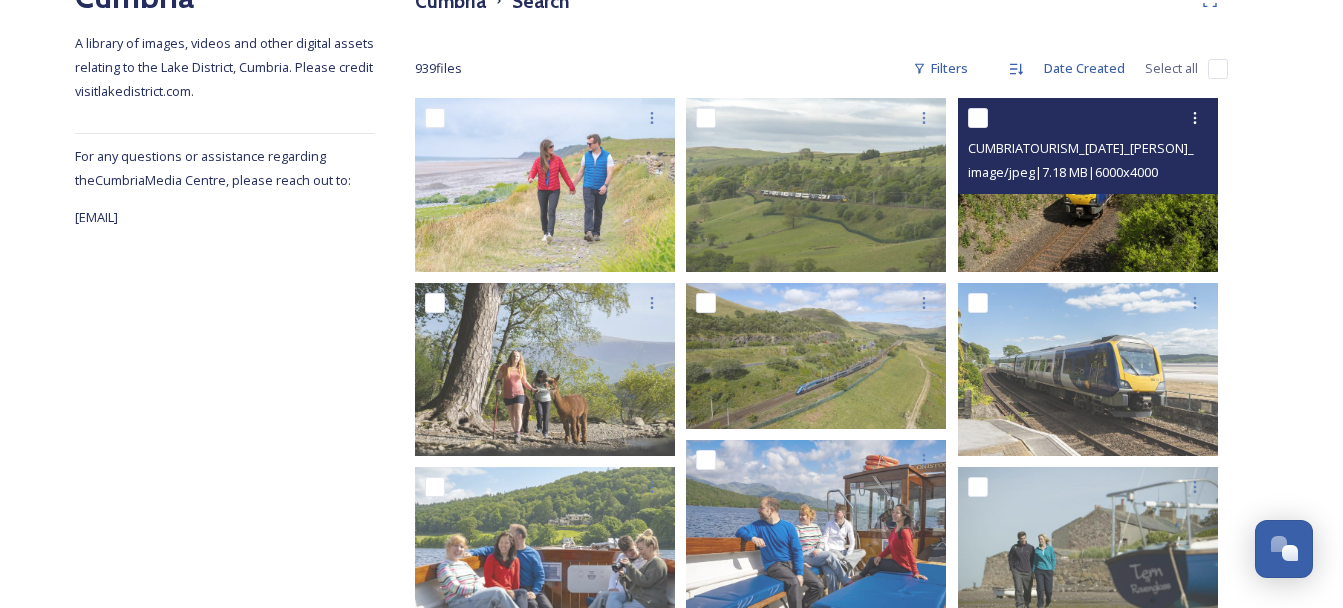 click at bounding box center (1088, 184) 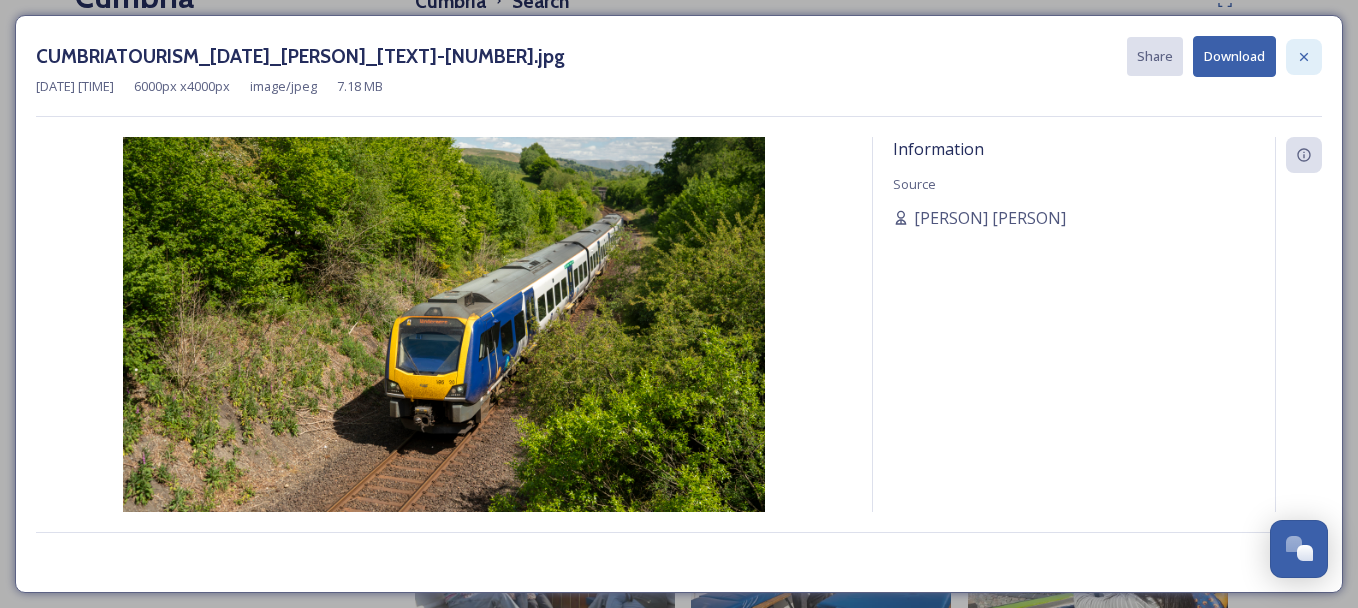 click at bounding box center (1304, 57) 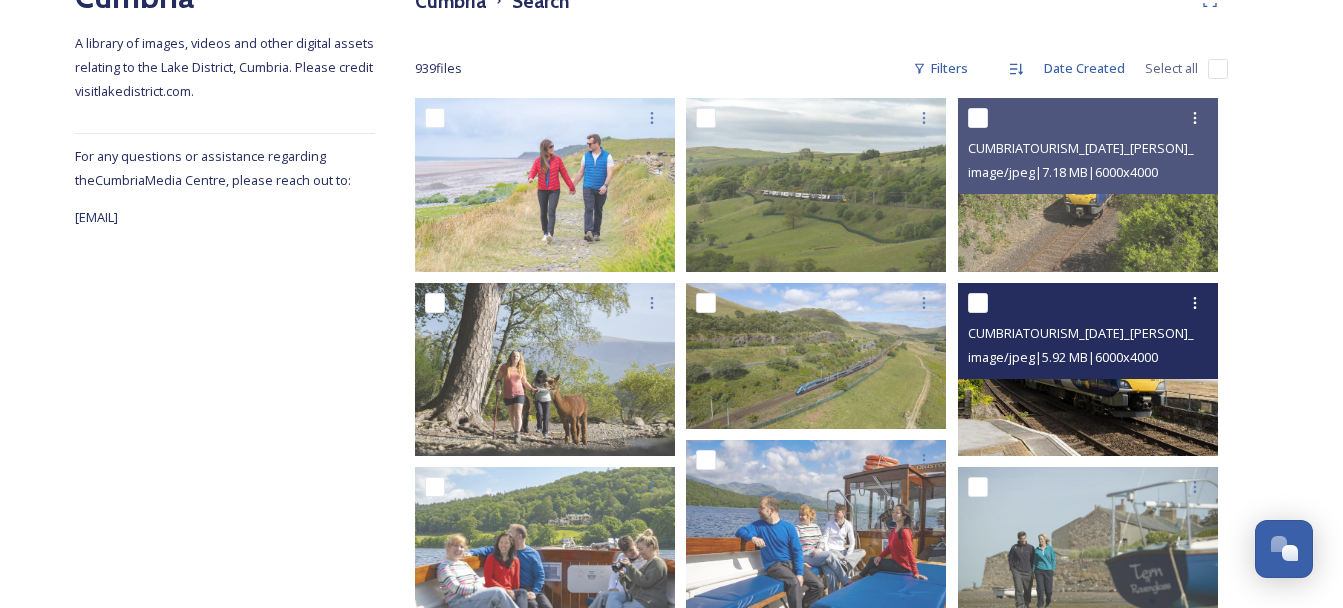 click at bounding box center (1088, 368) 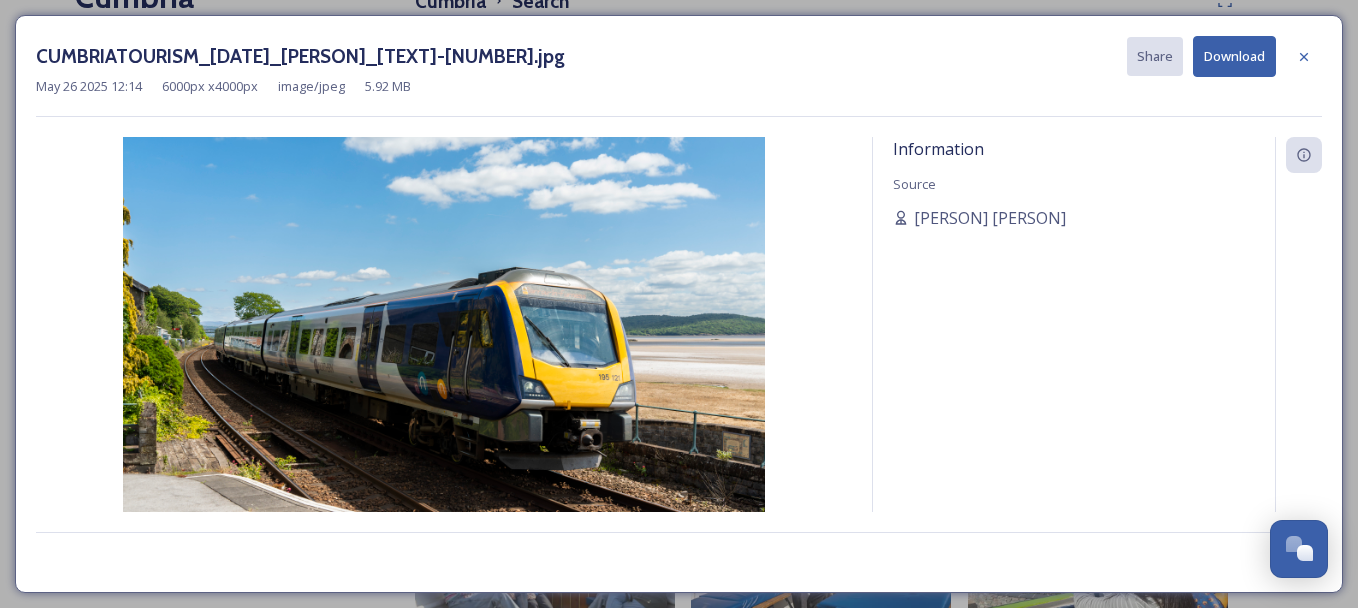 click on "Download" at bounding box center [1234, 56] 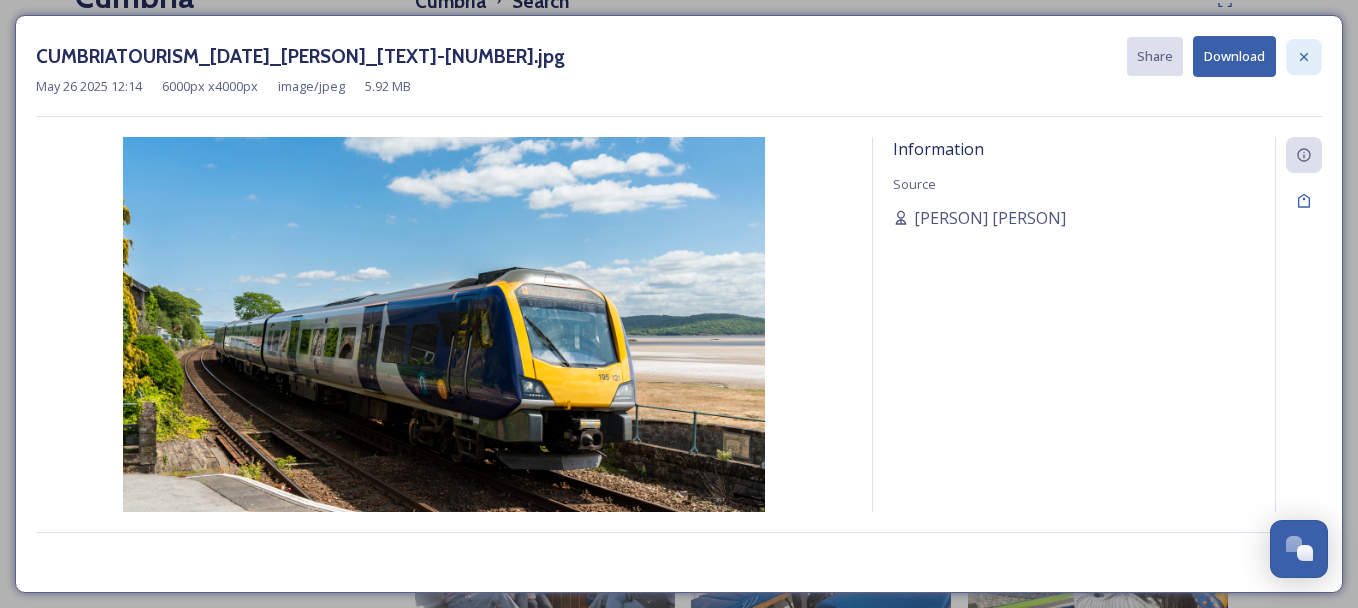 click 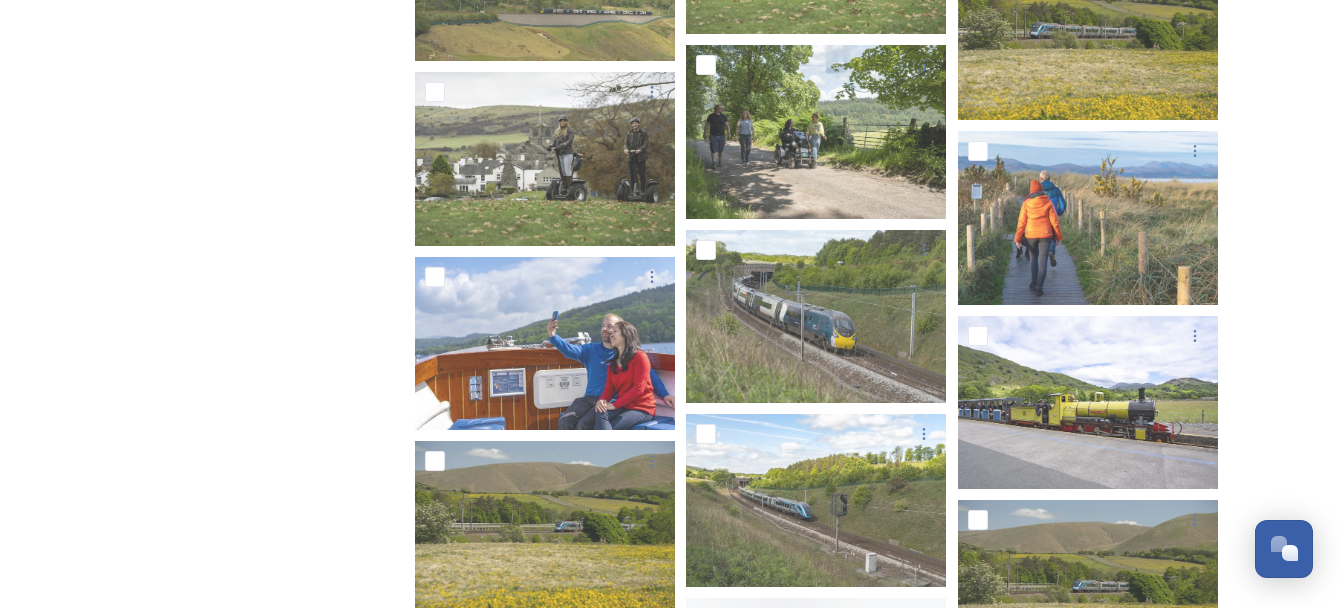 scroll, scrollTop: 2151, scrollLeft: 0, axis: vertical 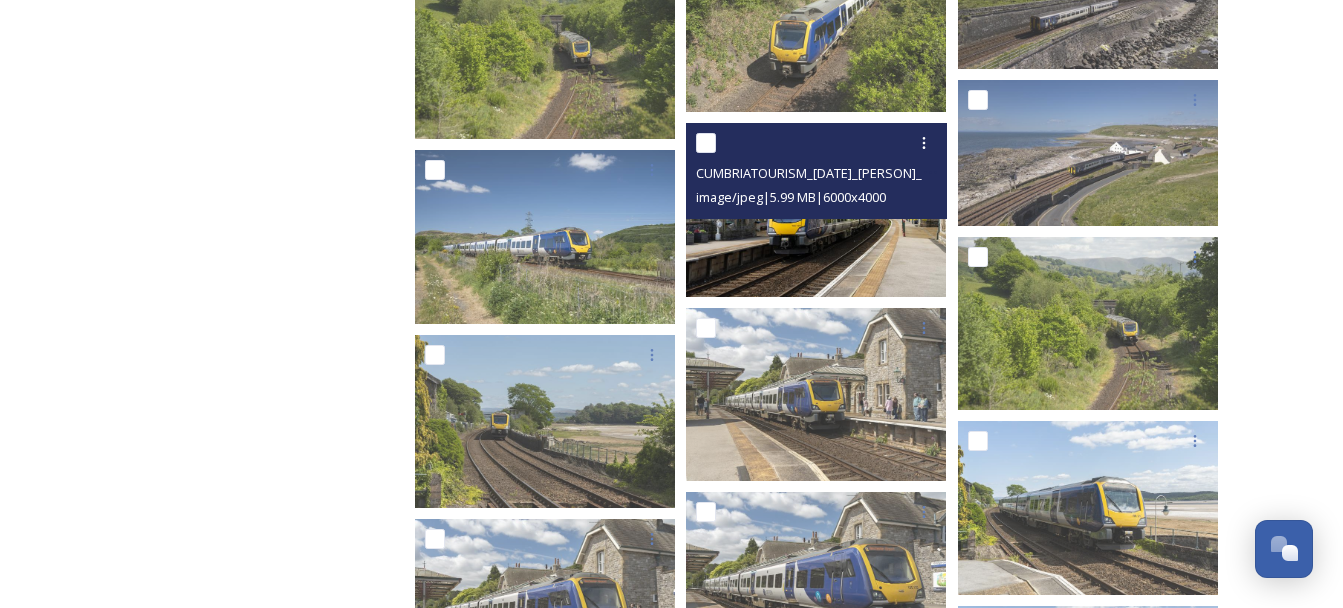 click at bounding box center (816, 209) 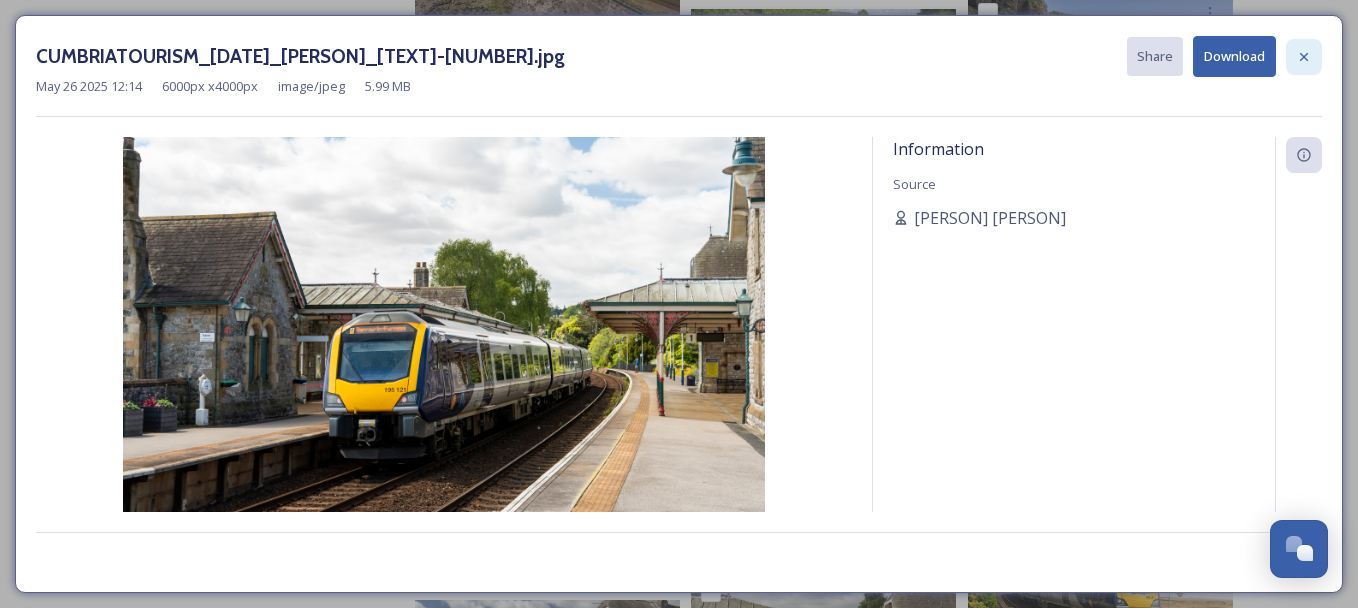 click at bounding box center (1304, 57) 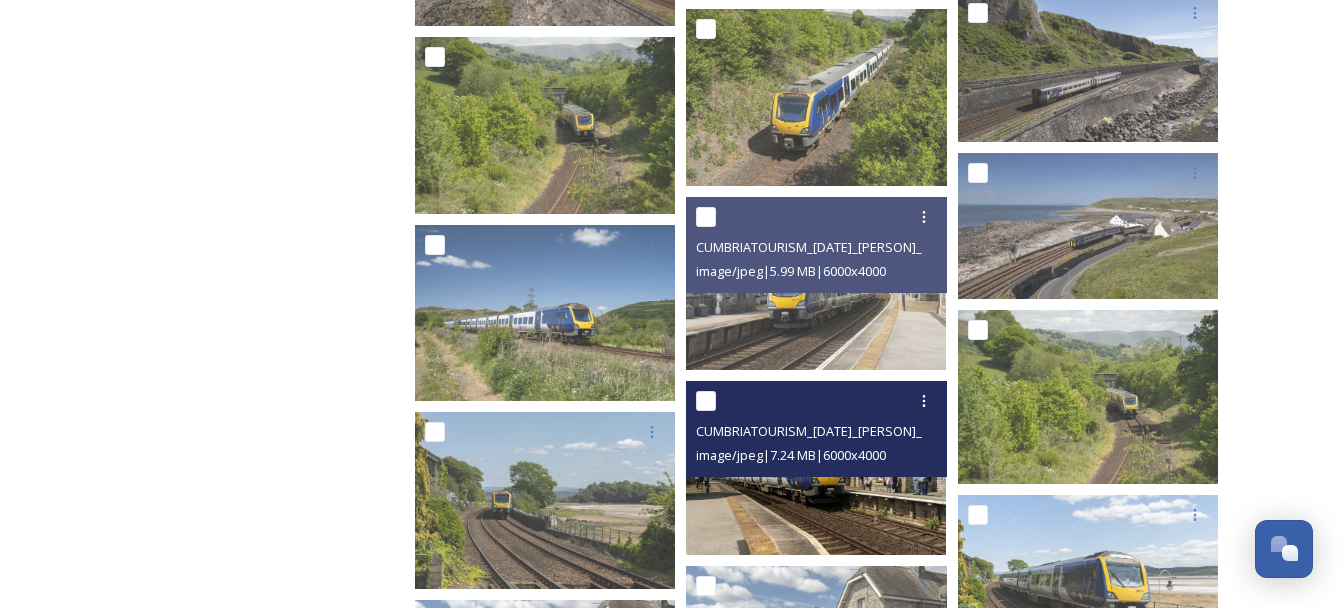 click at bounding box center (816, 467) 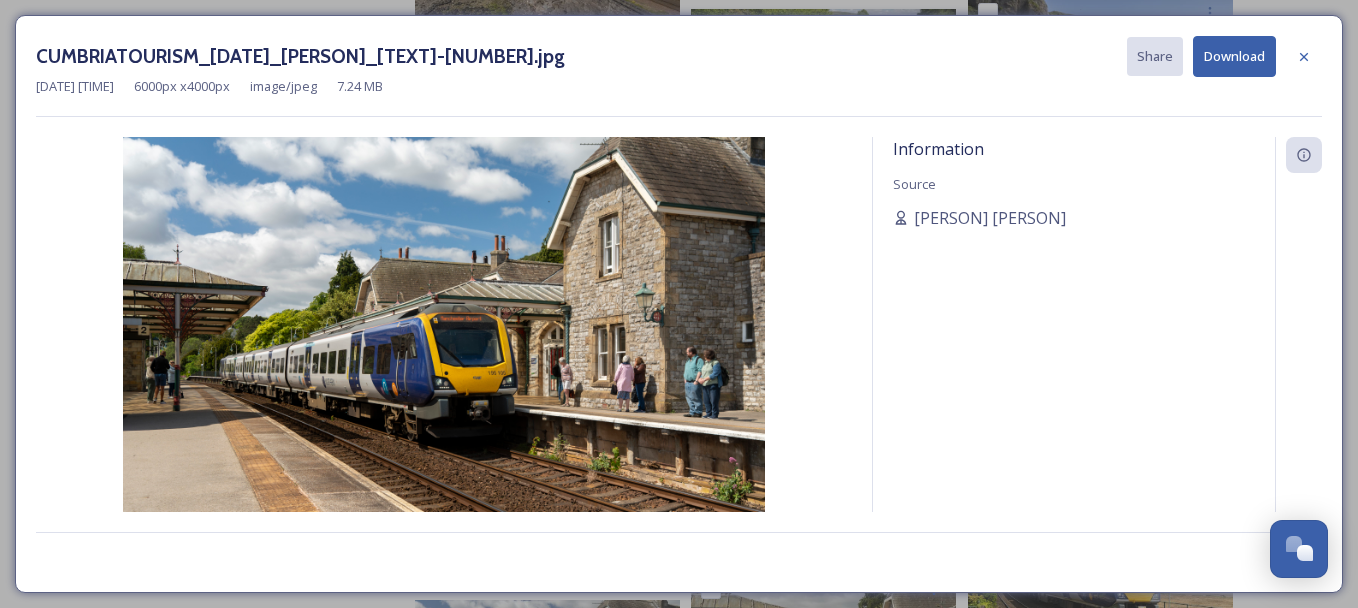 click on "Download" at bounding box center [1234, 56] 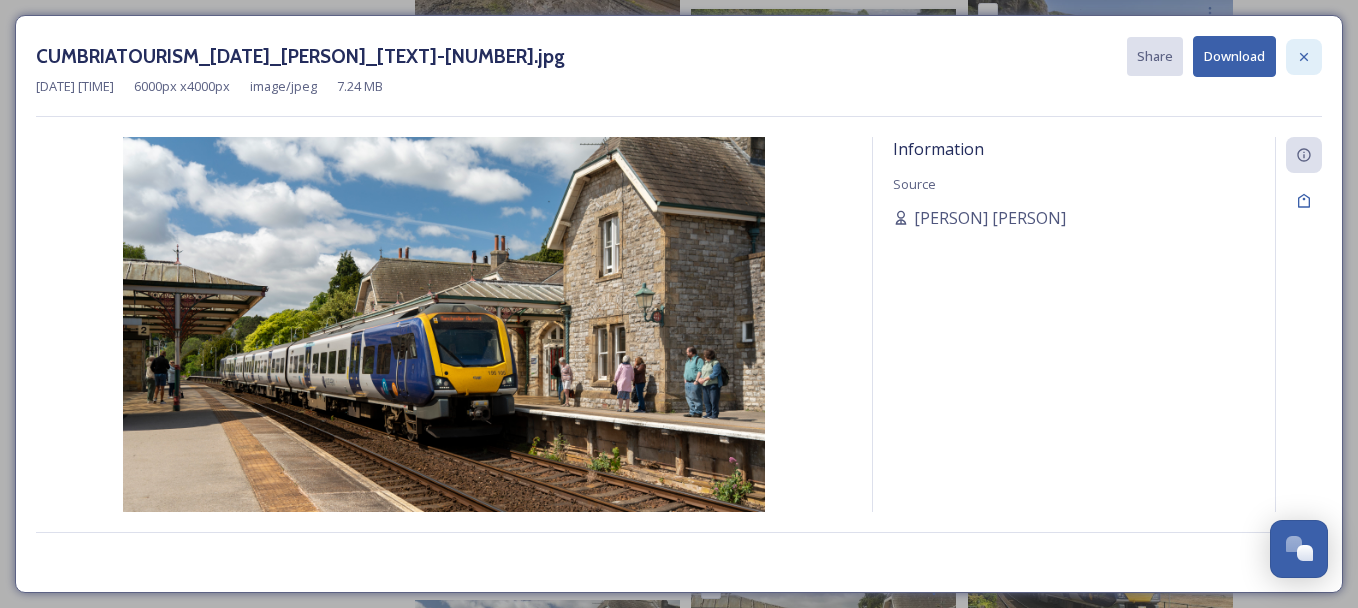click 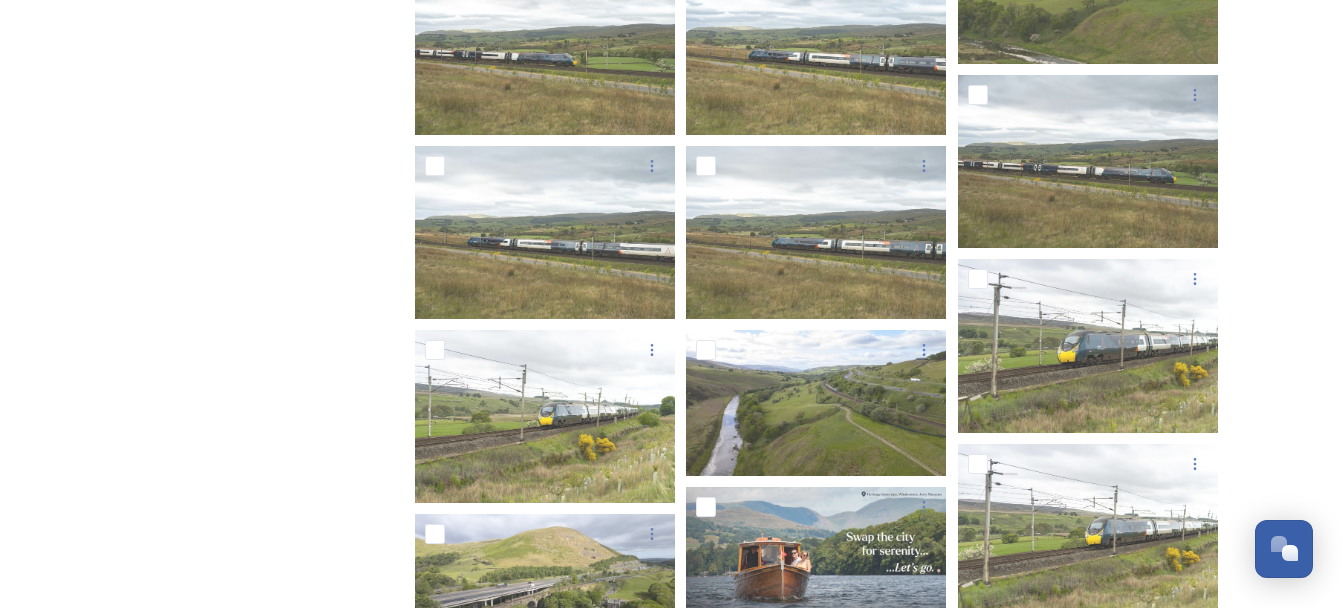 scroll, scrollTop: 6221, scrollLeft: 0, axis: vertical 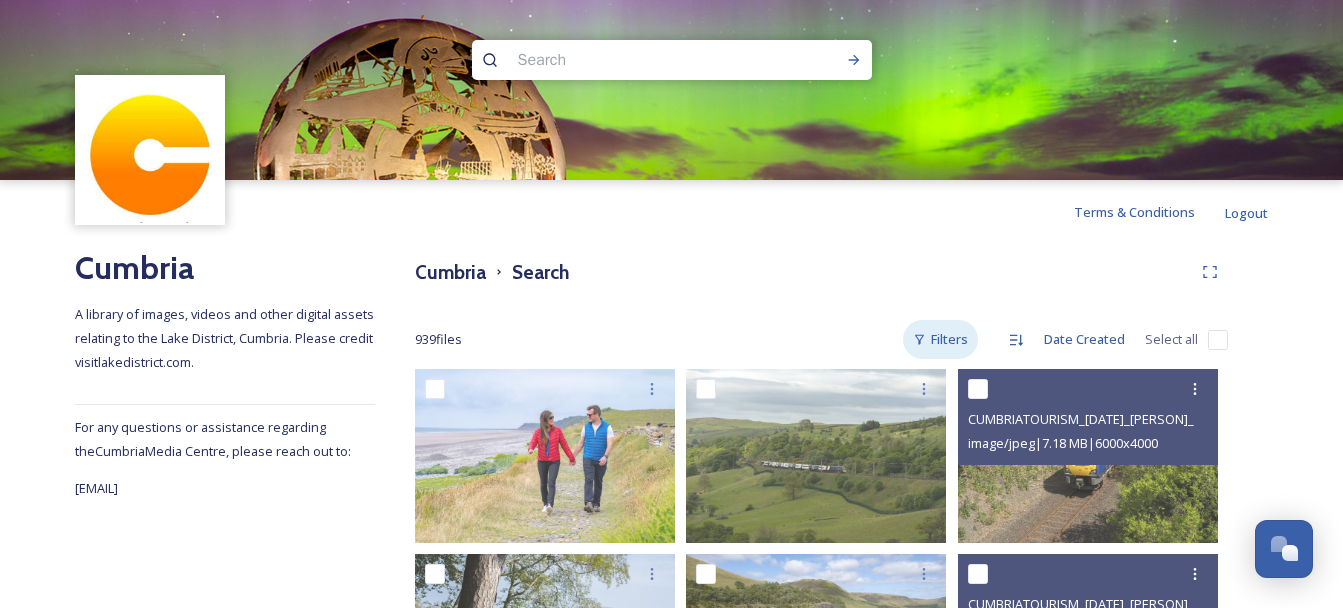click on "Filters" at bounding box center (940, 339) 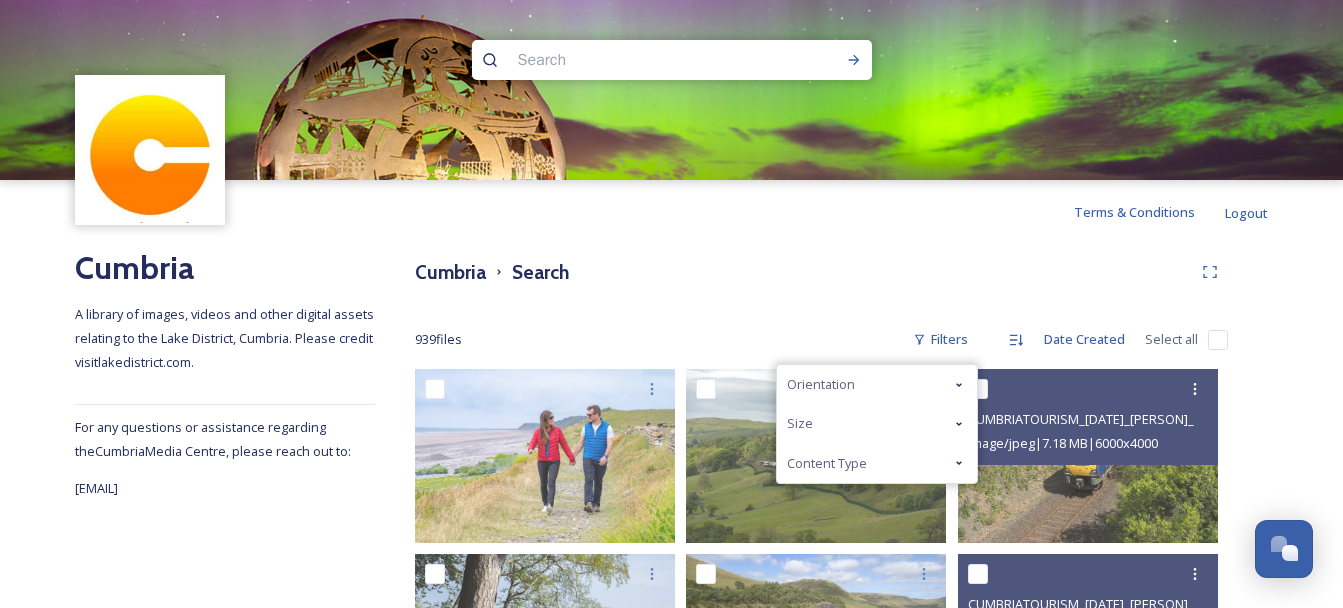 click on "Content Type" at bounding box center [877, 463] 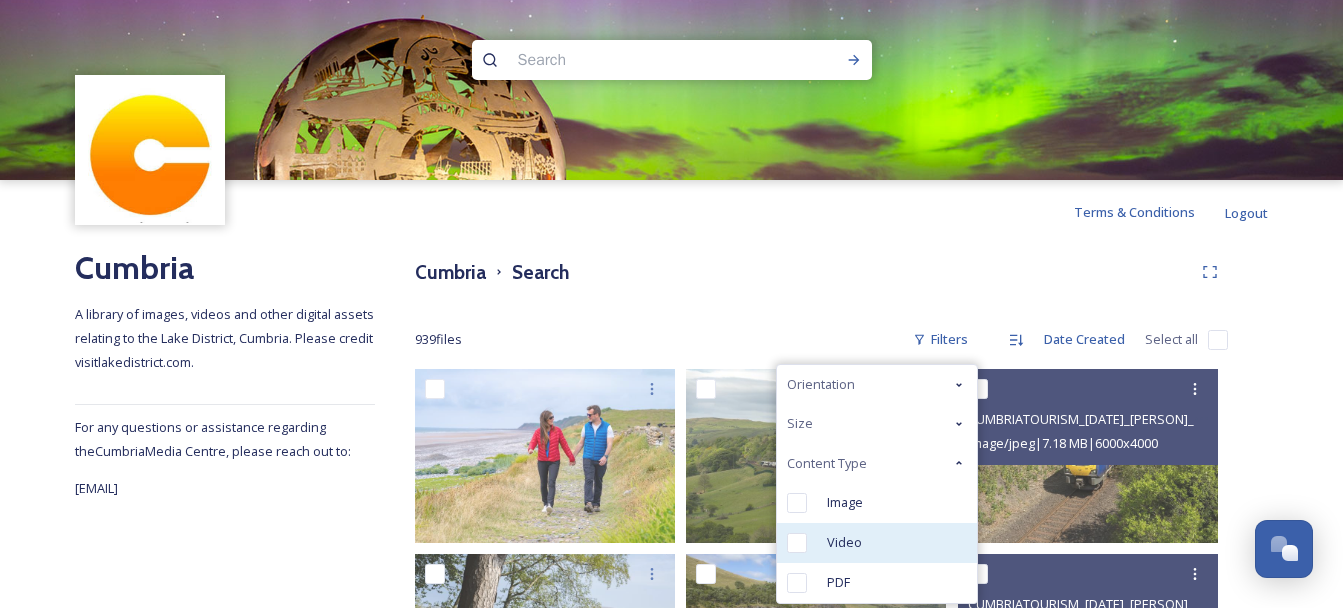 click on "Video" at bounding box center (844, 542) 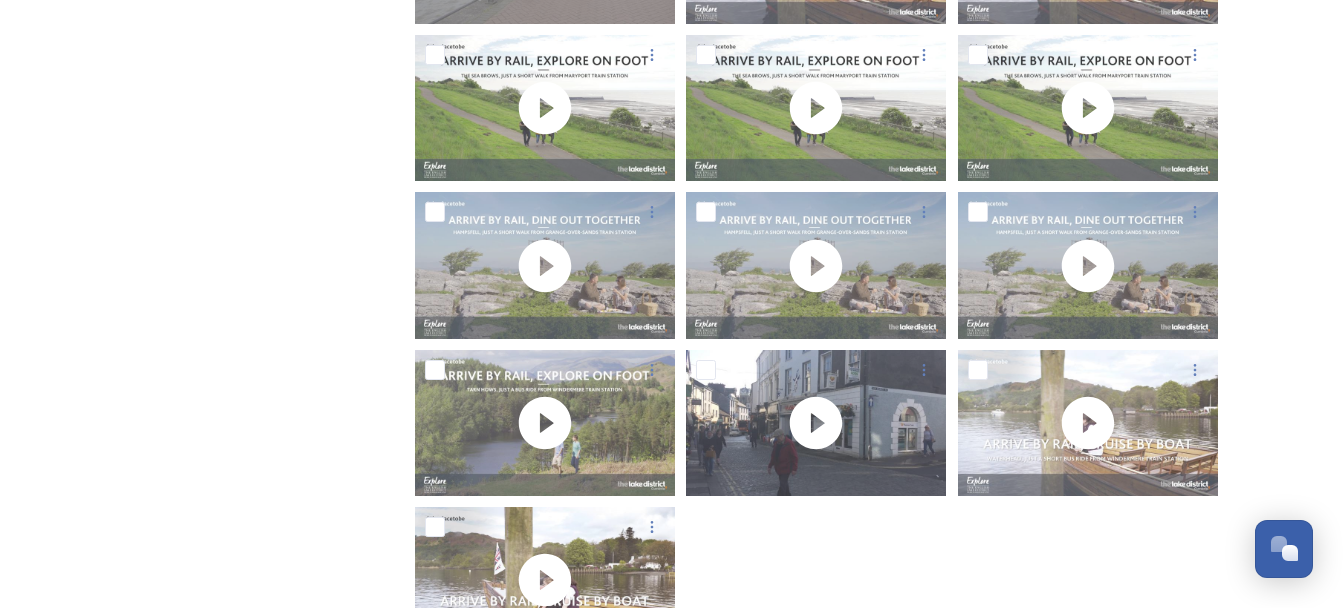 scroll, scrollTop: 1052, scrollLeft: 0, axis: vertical 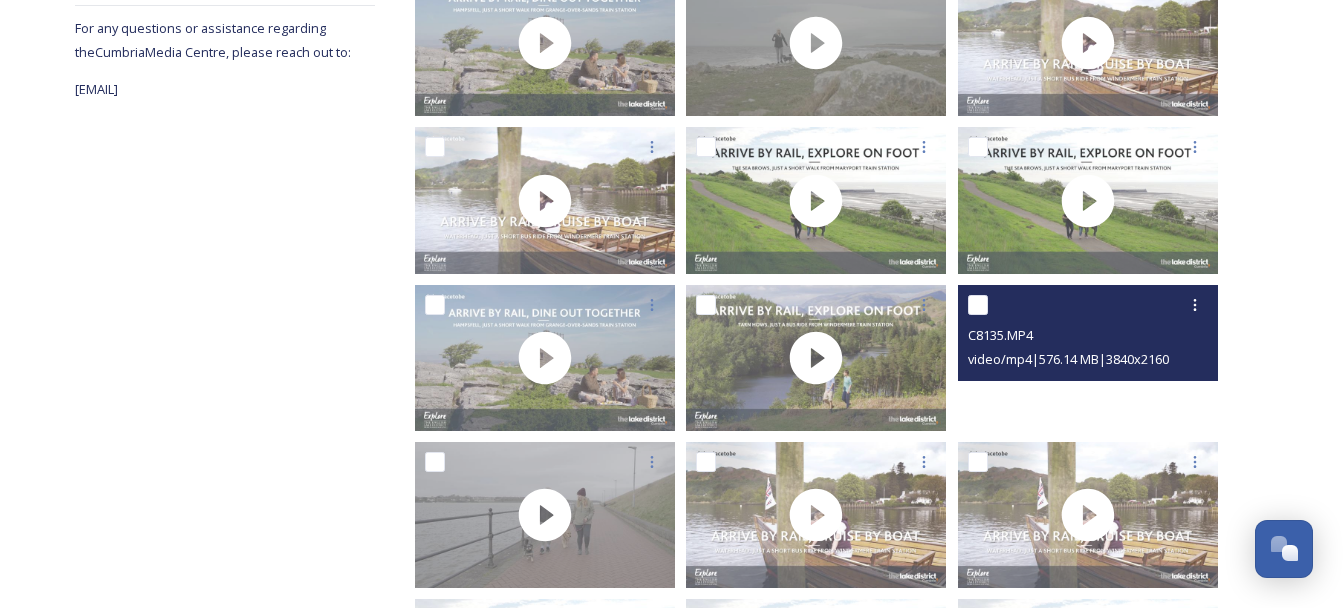 click at bounding box center (1088, 358) 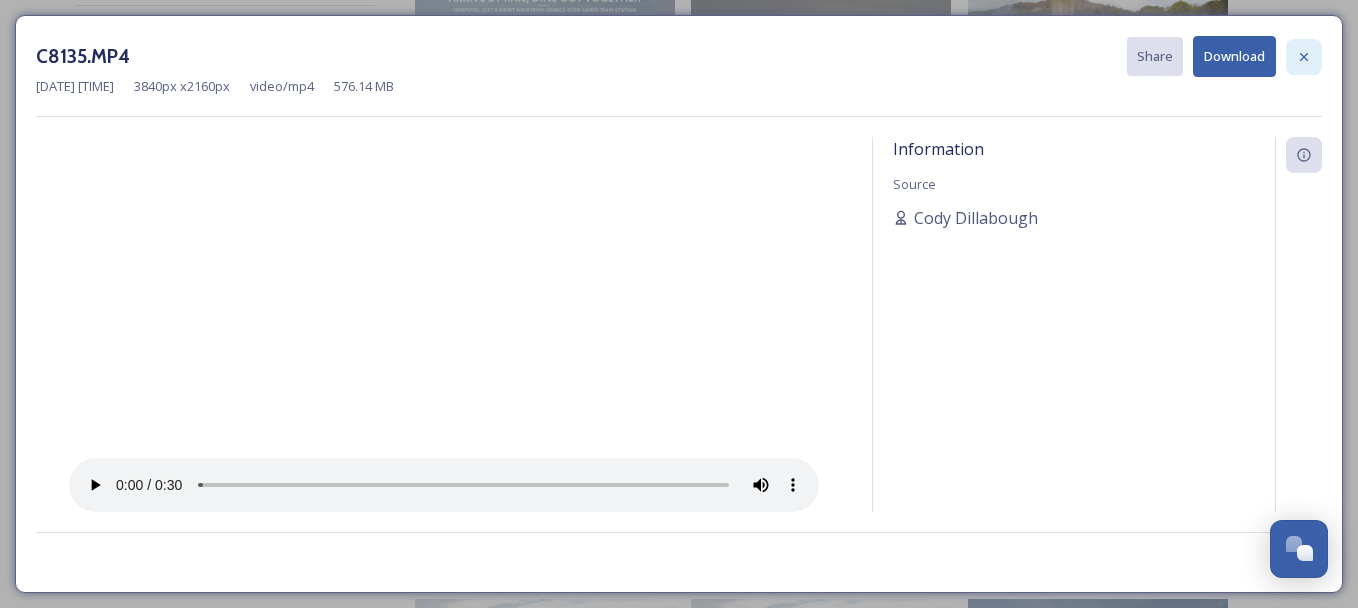 click 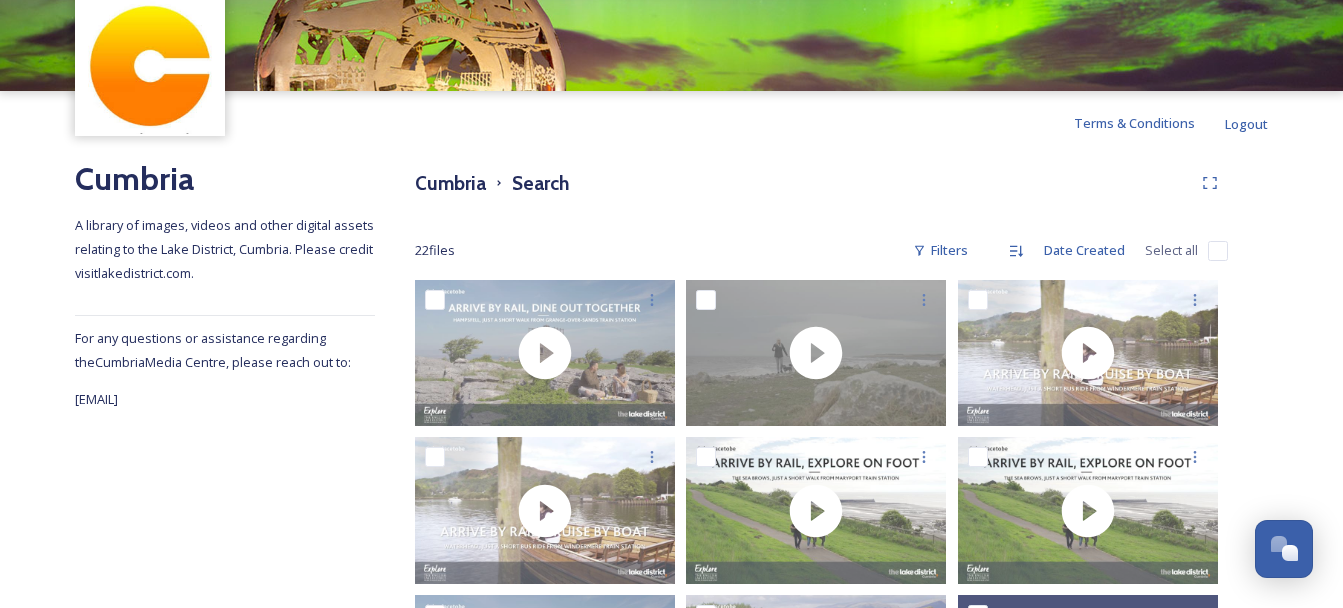 scroll, scrollTop: 0, scrollLeft: 0, axis: both 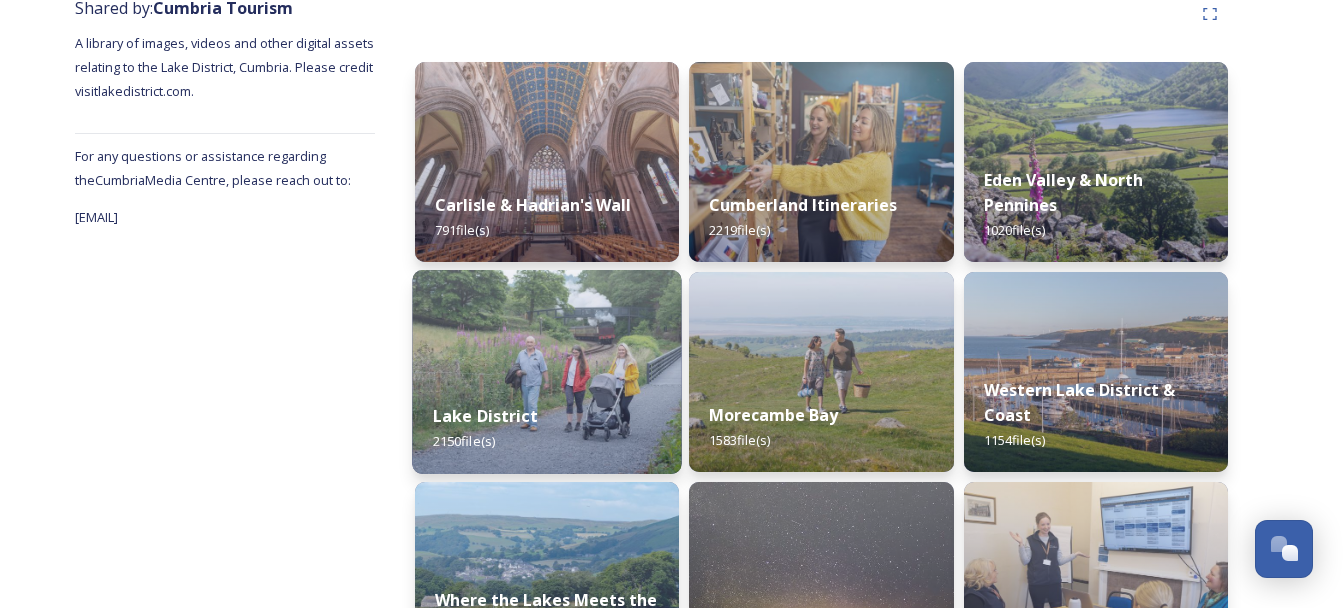 click on "[LOCATION] [NUMBER] file(s)" at bounding box center [547, 428] 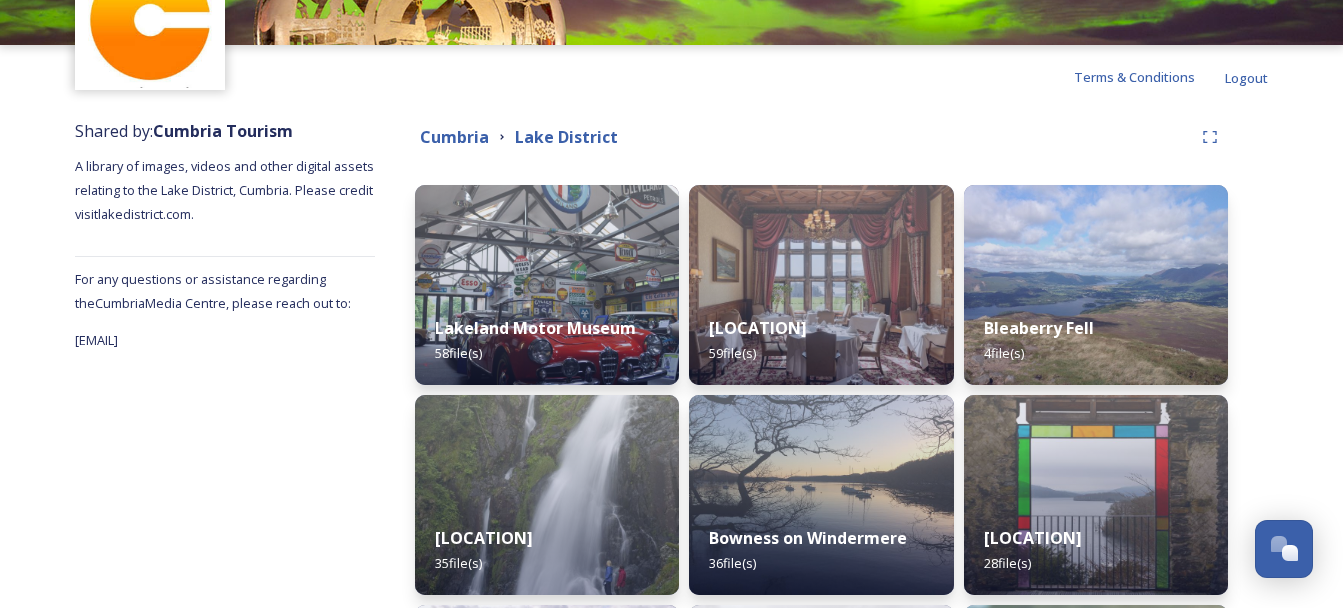 scroll, scrollTop: 208, scrollLeft: 0, axis: vertical 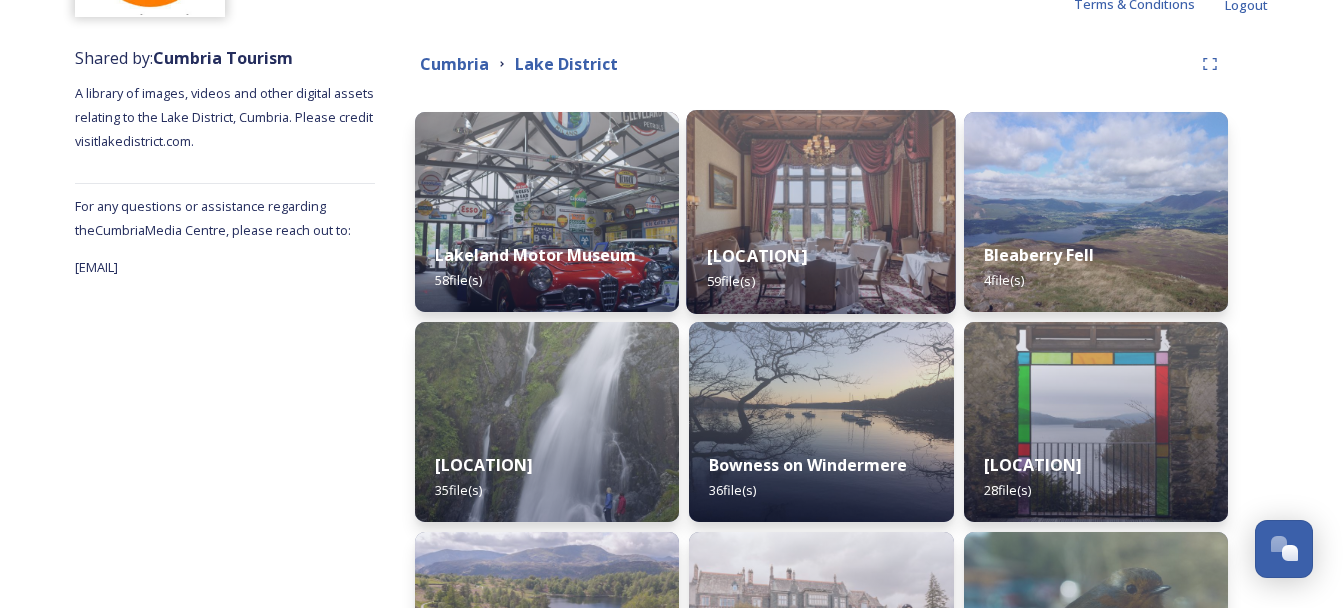 click on "Bassenthwaite 59  file(s)" at bounding box center (822, 268) 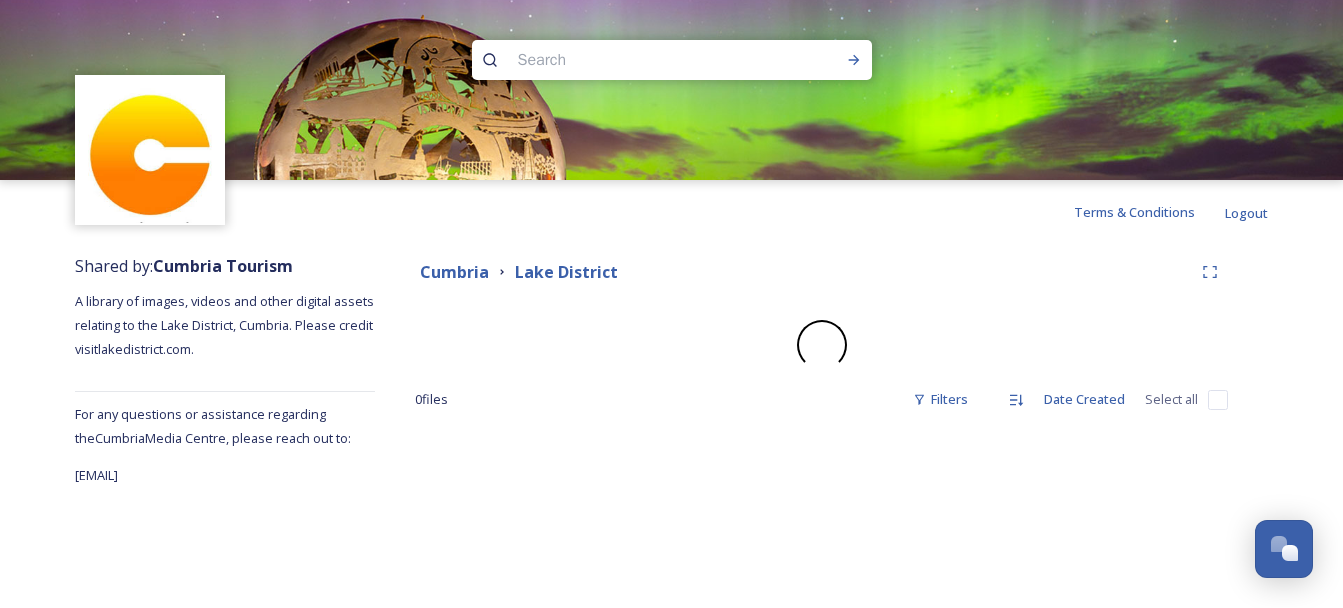 scroll, scrollTop: 0, scrollLeft: 0, axis: both 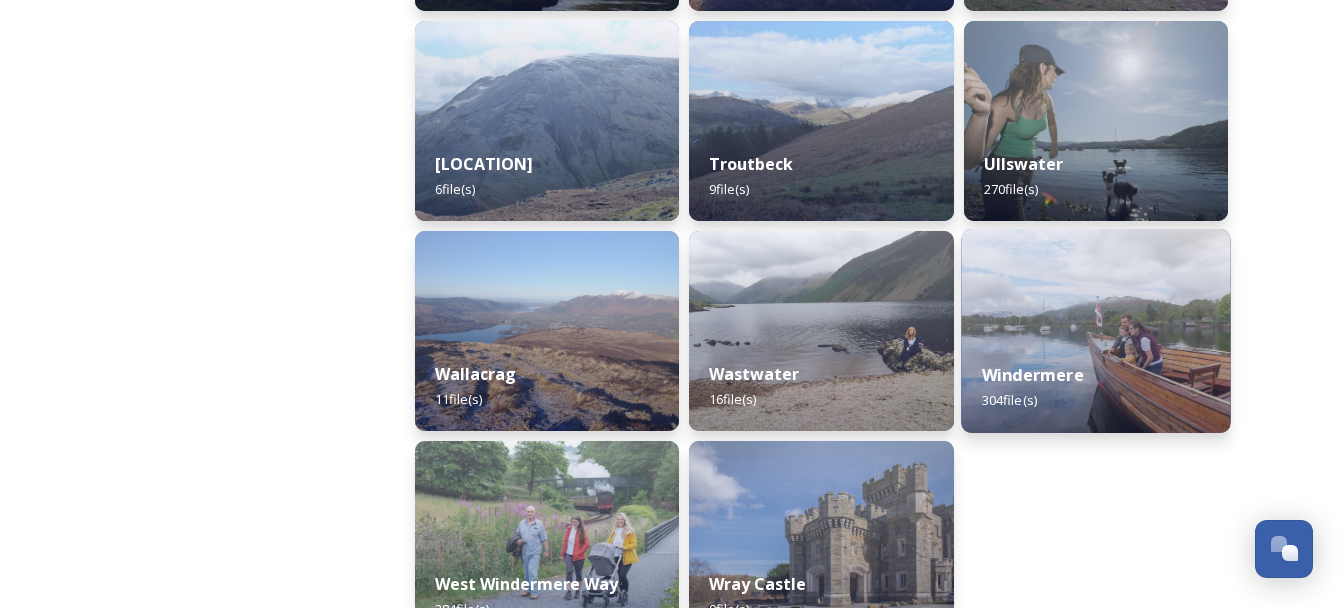 click on "[LOCATION] [NUMBER] file(s)" at bounding box center [1096, 387] 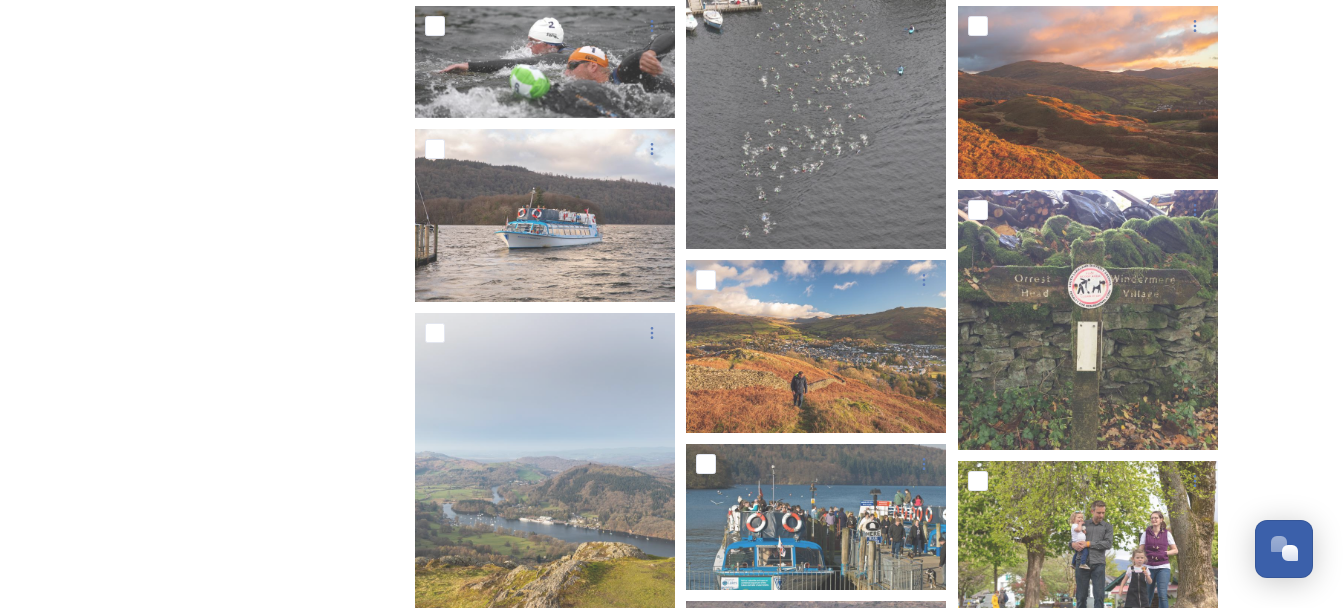 scroll, scrollTop: 978, scrollLeft: 0, axis: vertical 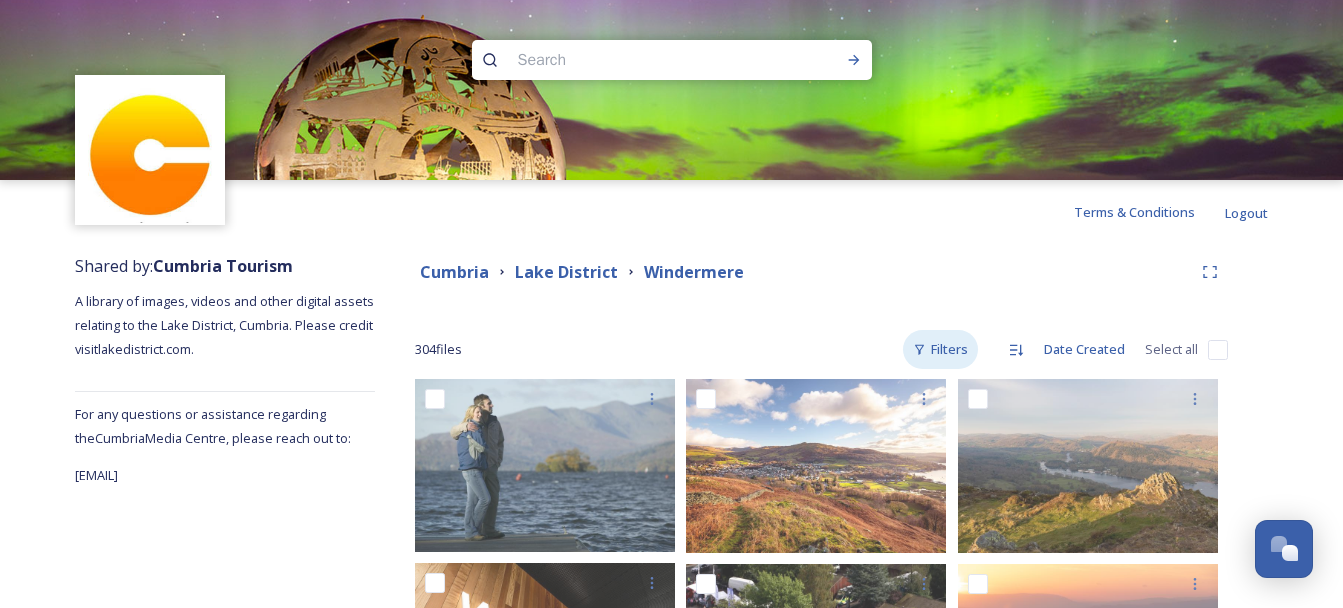 click on "Filters" at bounding box center (940, 349) 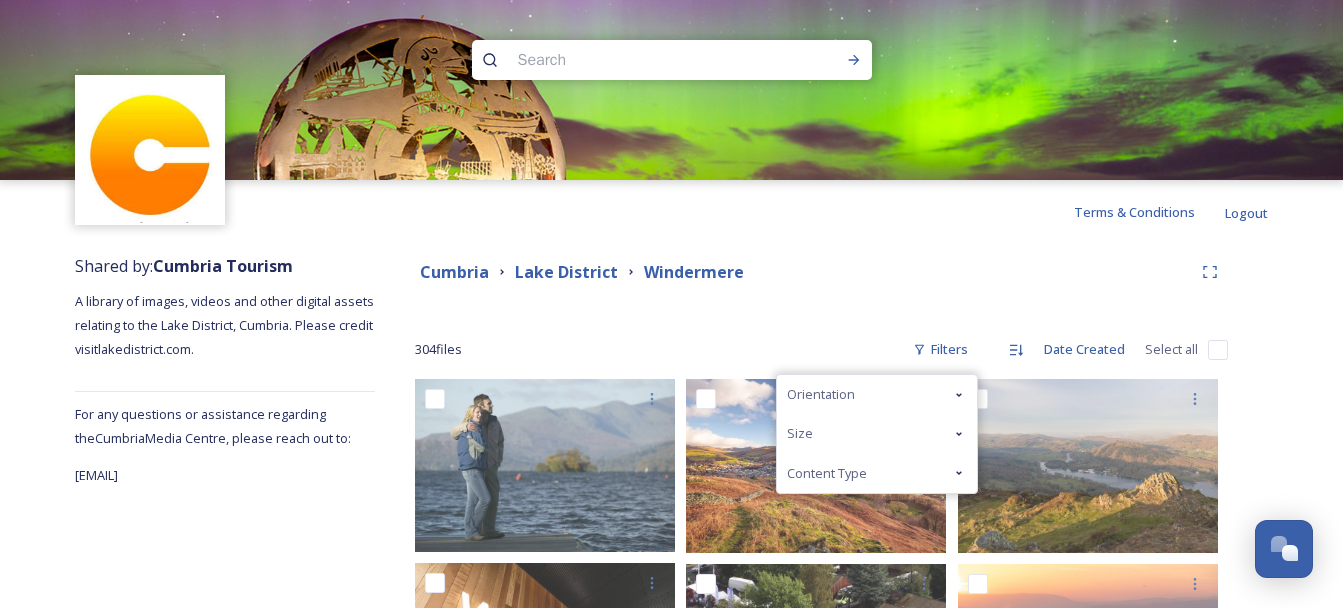 click on "Content Type" at bounding box center (877, 473) 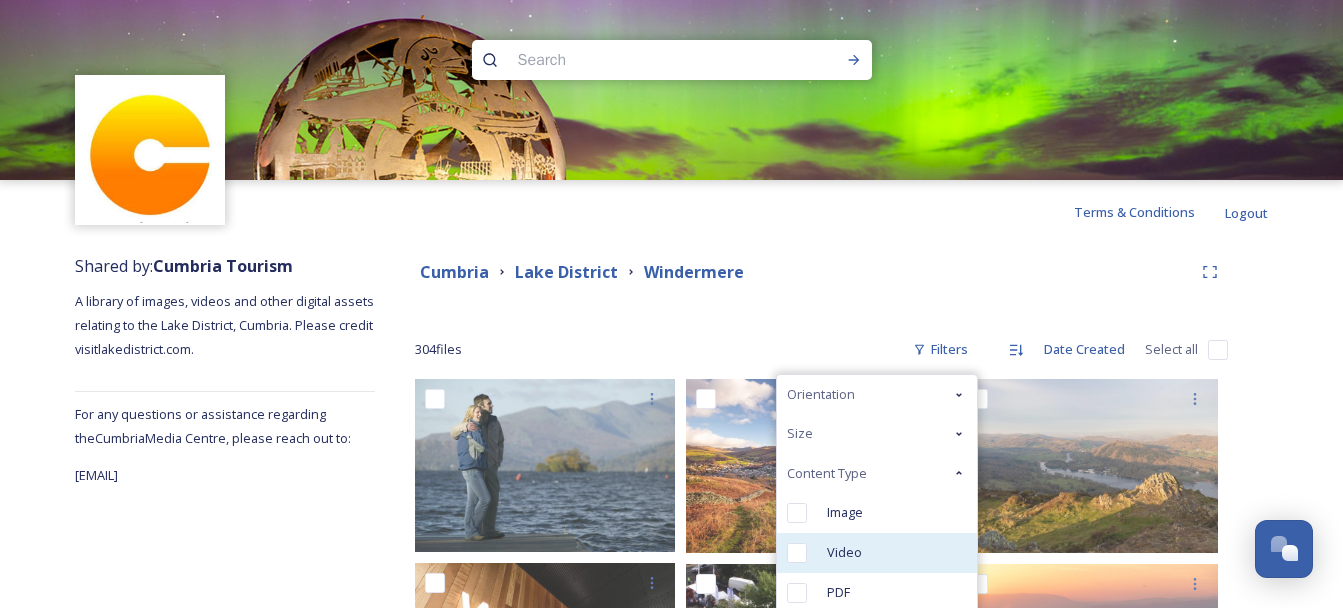 click at bounding box center (797, 553) 